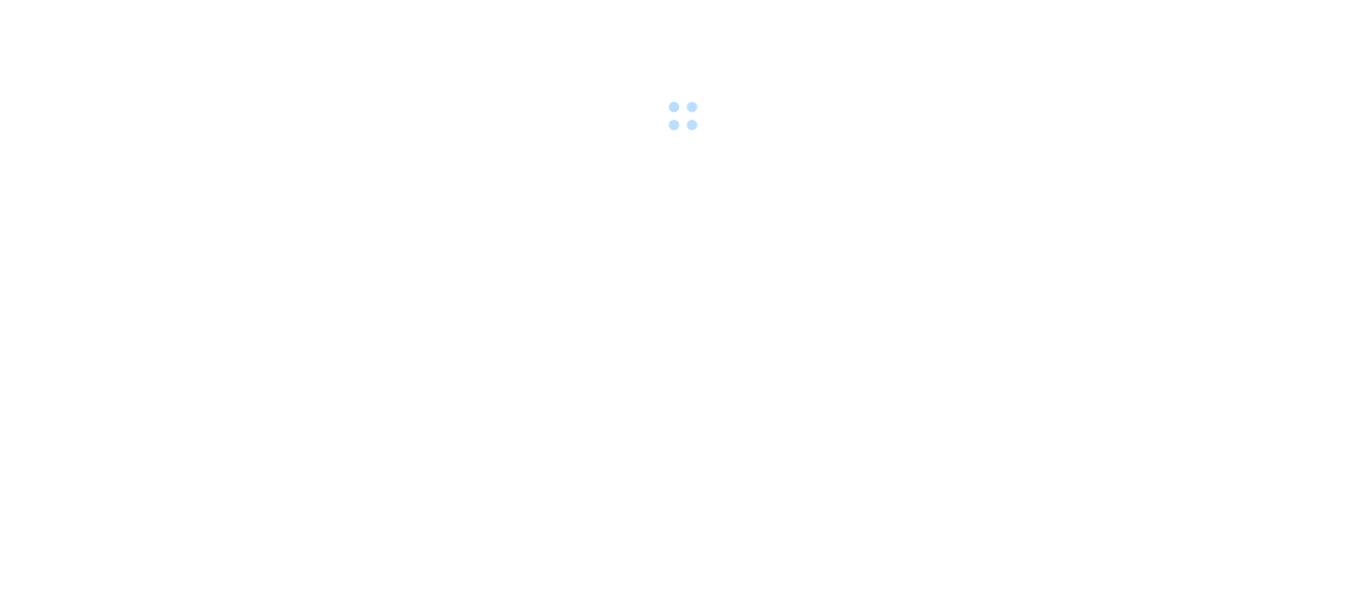 scroll, scrollTop: 0, scrollLeft: 0, axis: both 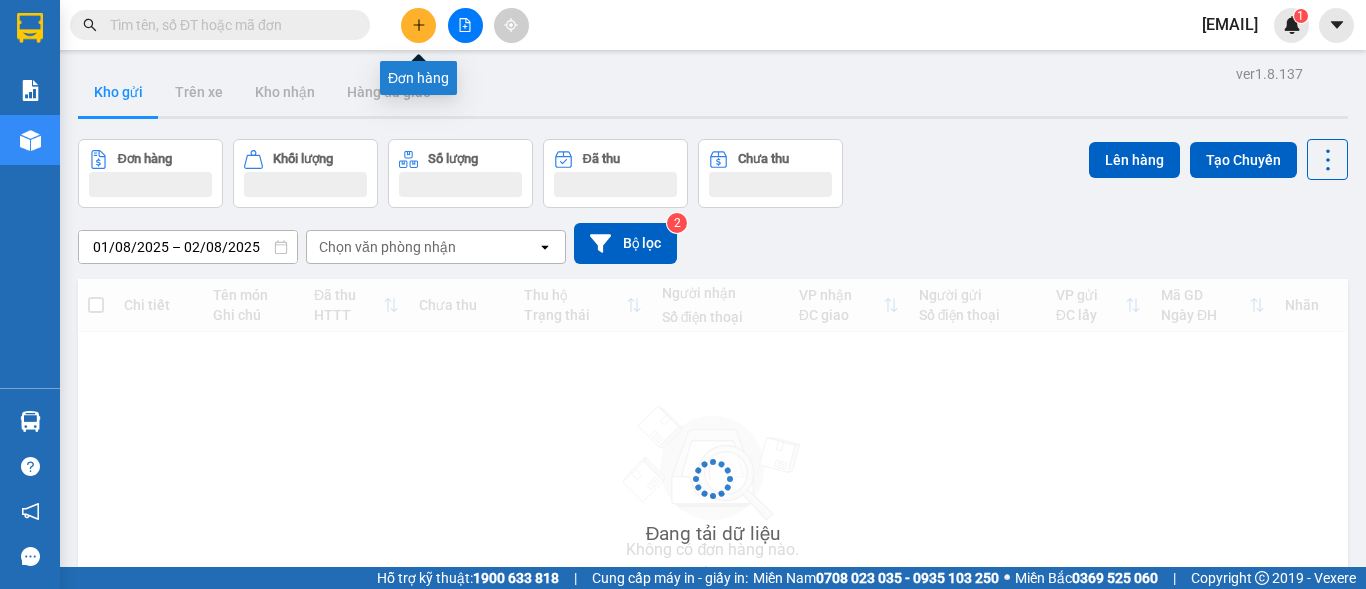click at bounding box center (418, 25) 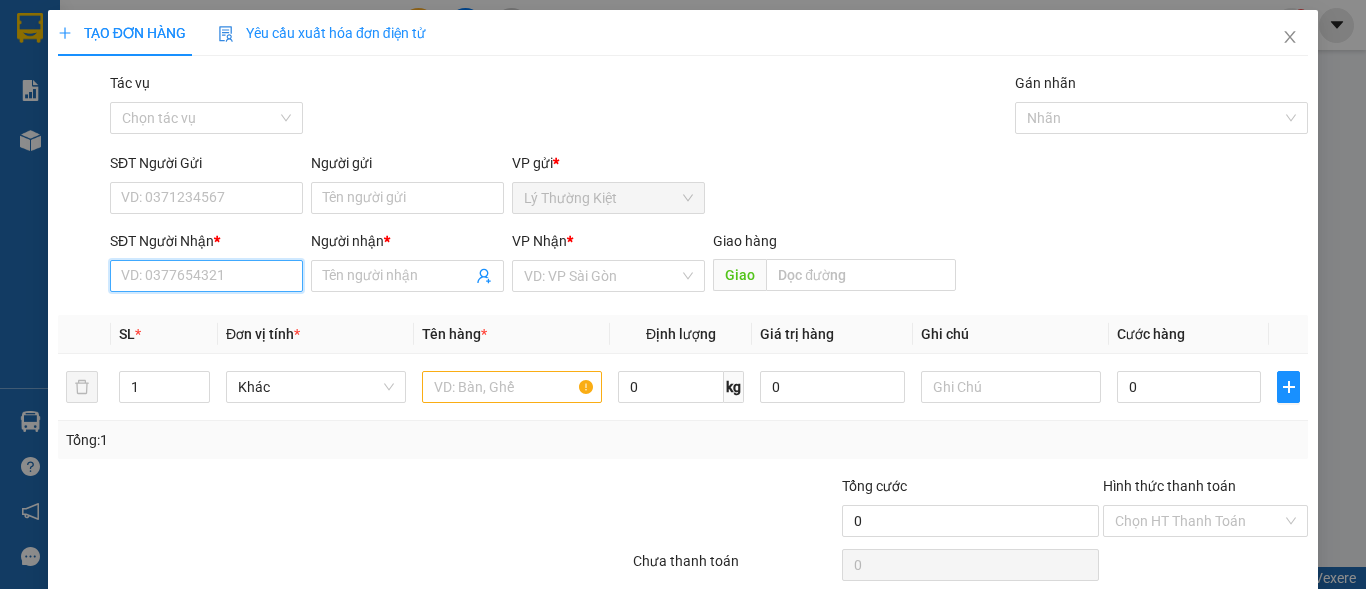 click on "SĐT Người Nhận  *" at bounding box center (206, 276) 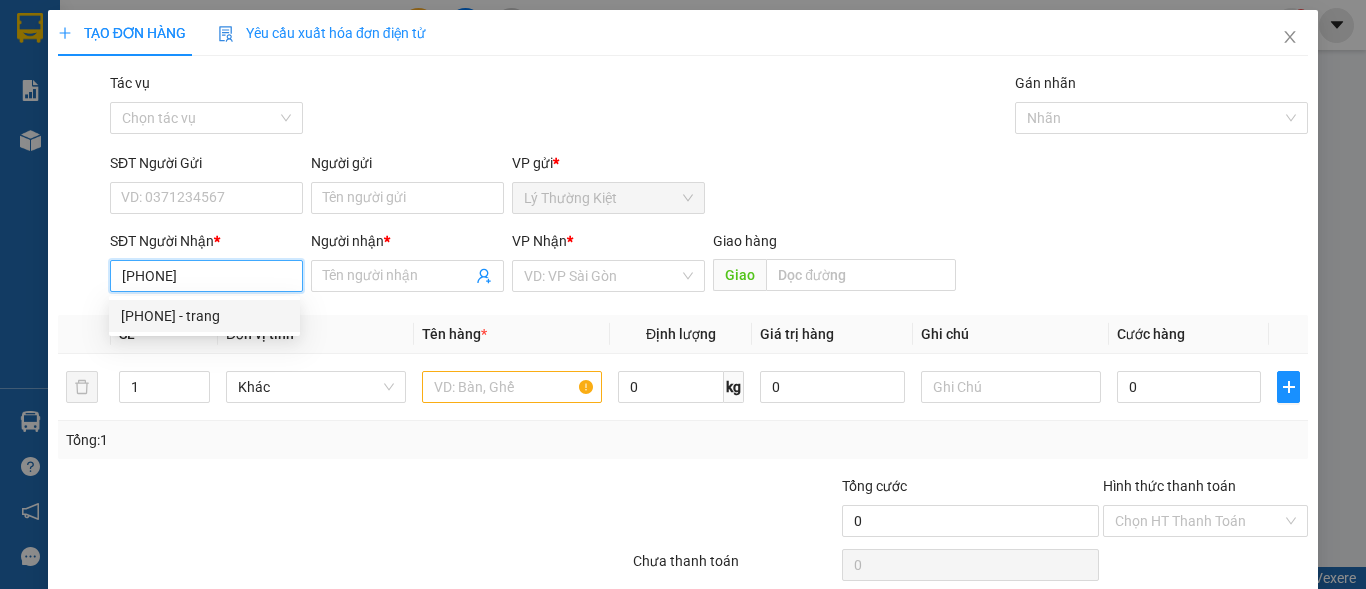 click on "[PHONE] - trang" at bounding box center [204, 316] 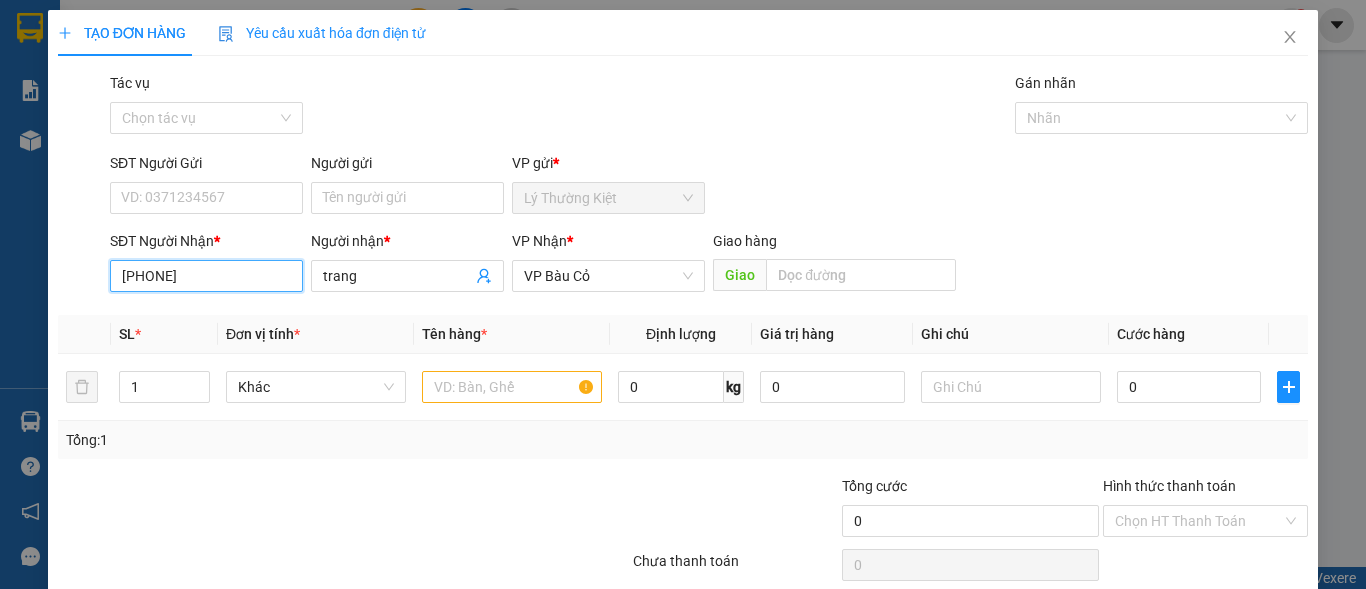 type on "50.000" 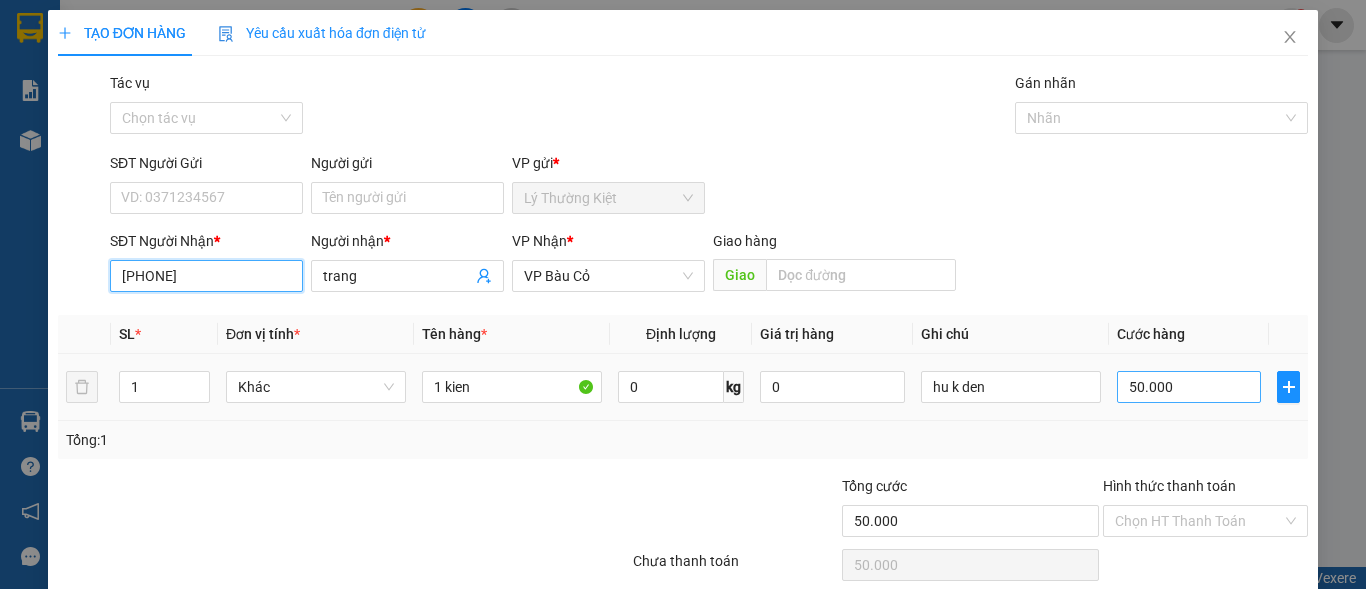 type on "[PHONE]" 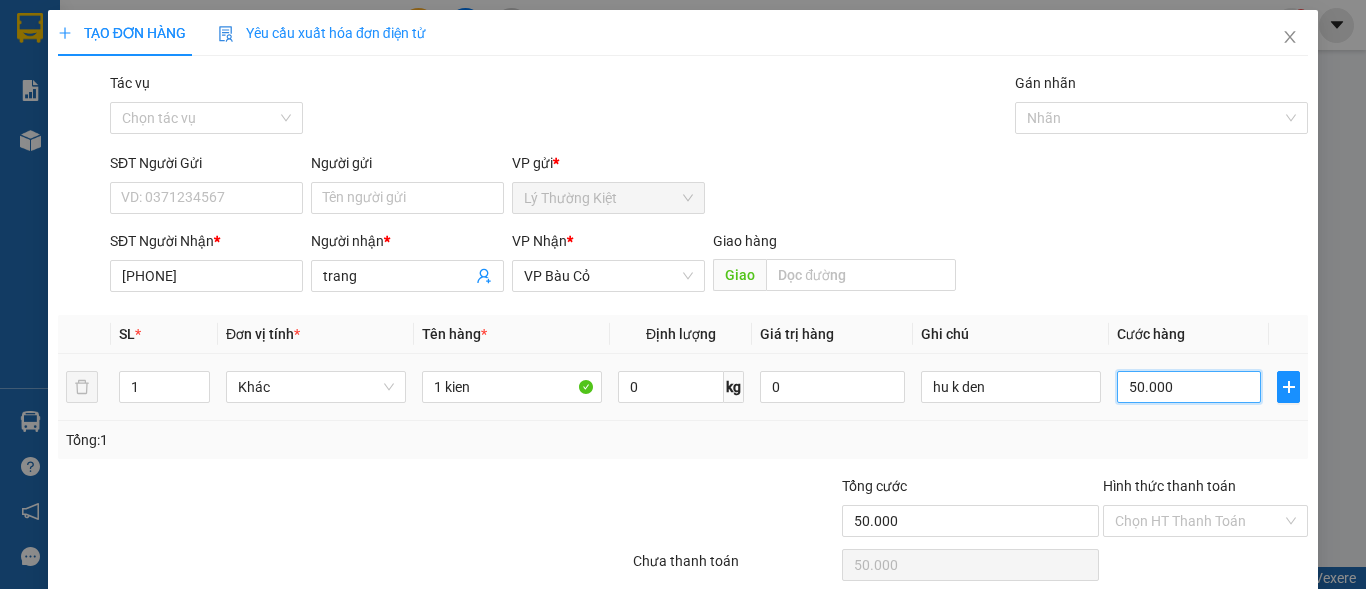click on "50.000" at bounding box center [1189, 387] 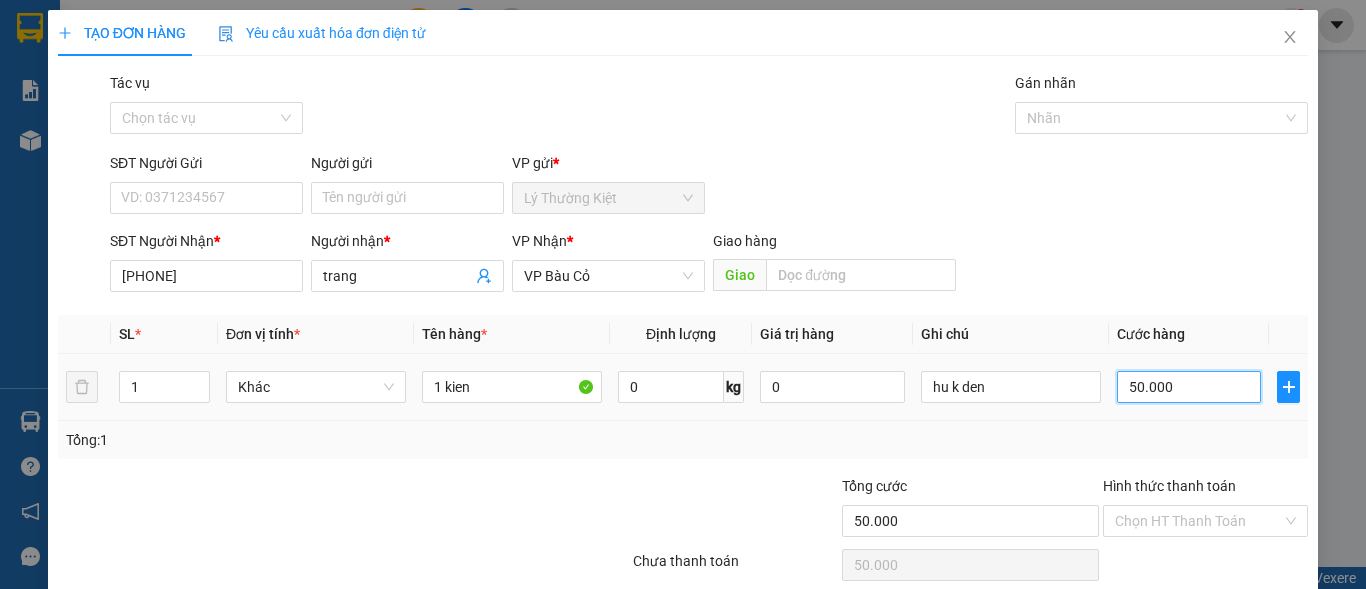 type on "4" 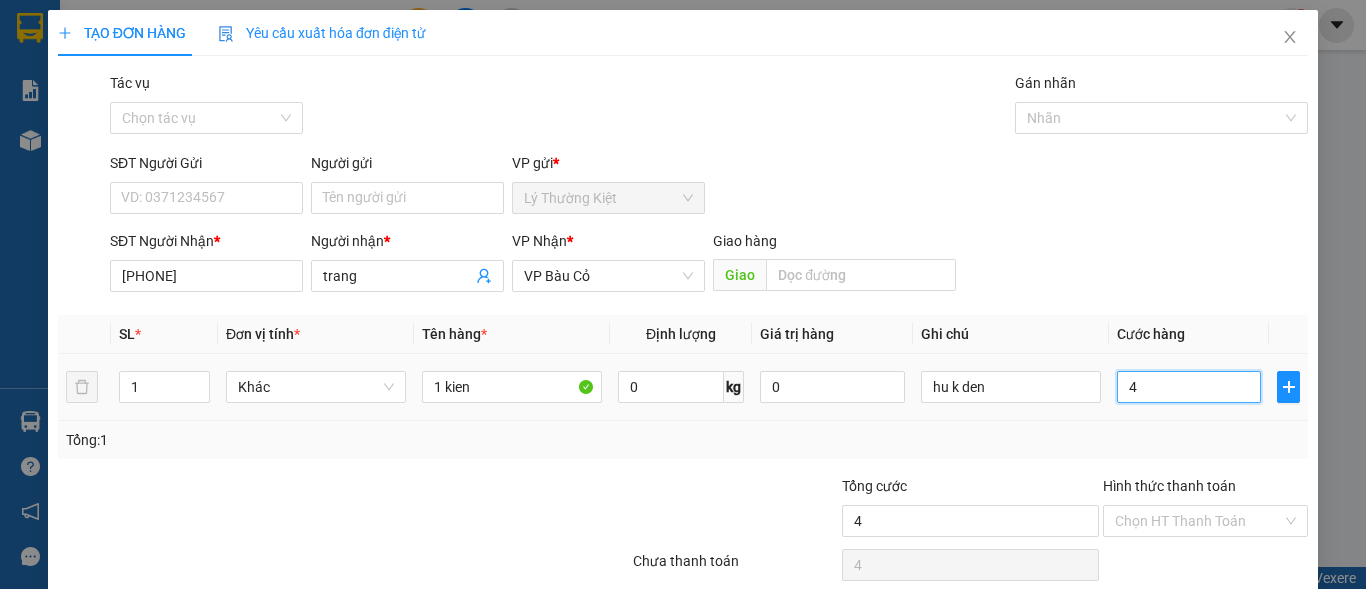 type on "40" 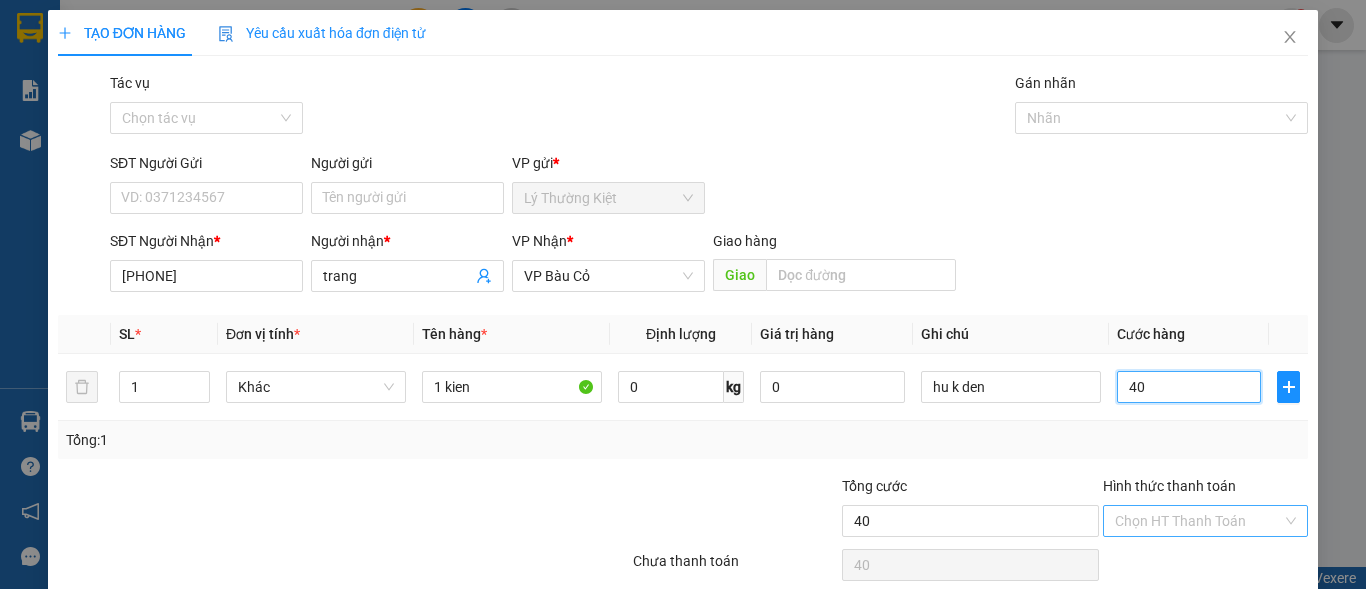 scroll, scrollTop: 82, scrollLeft: 0, axis: vertical 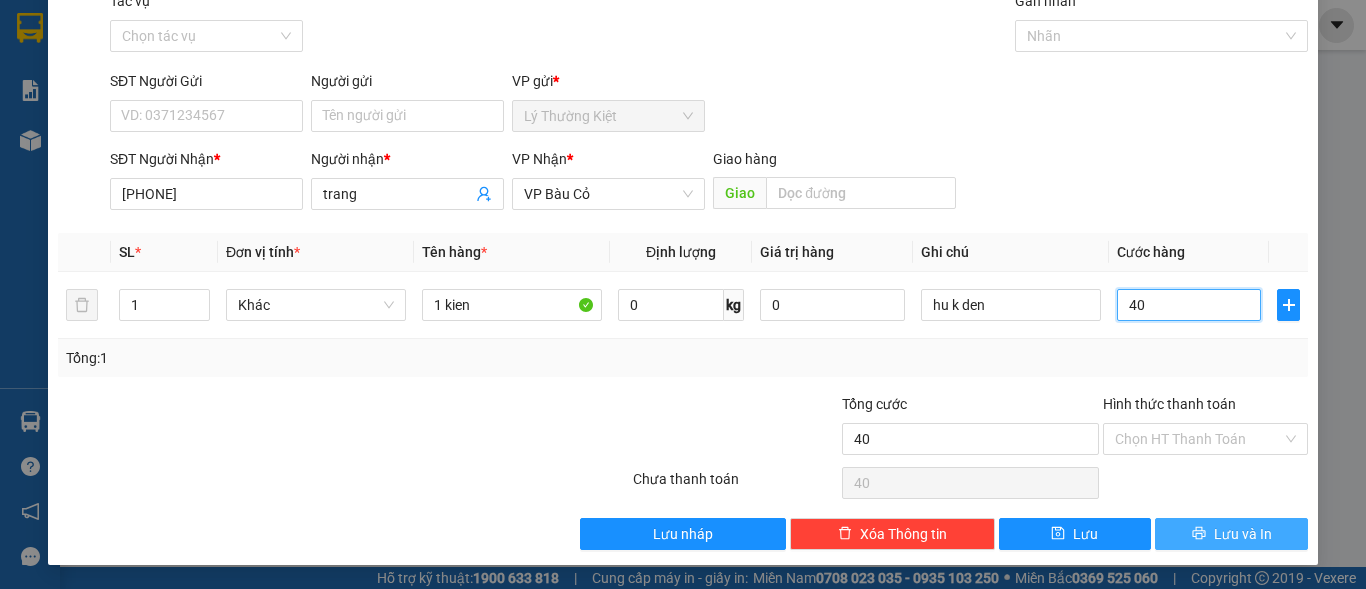 type on "40" 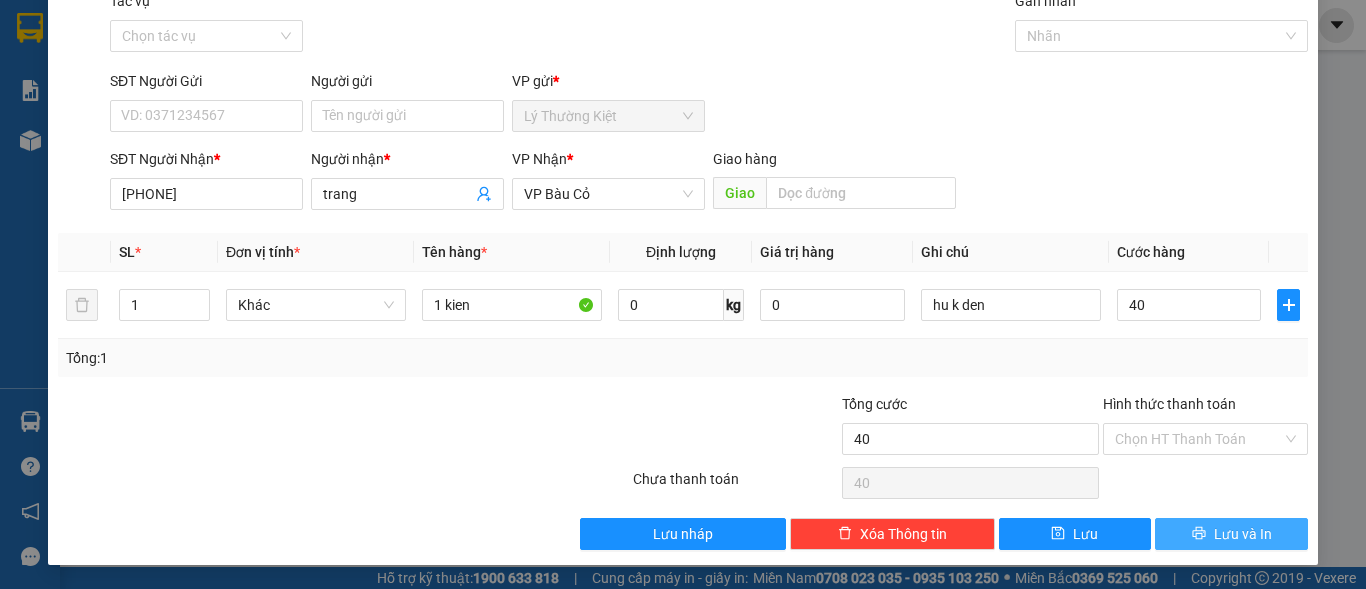 type on "40.000" 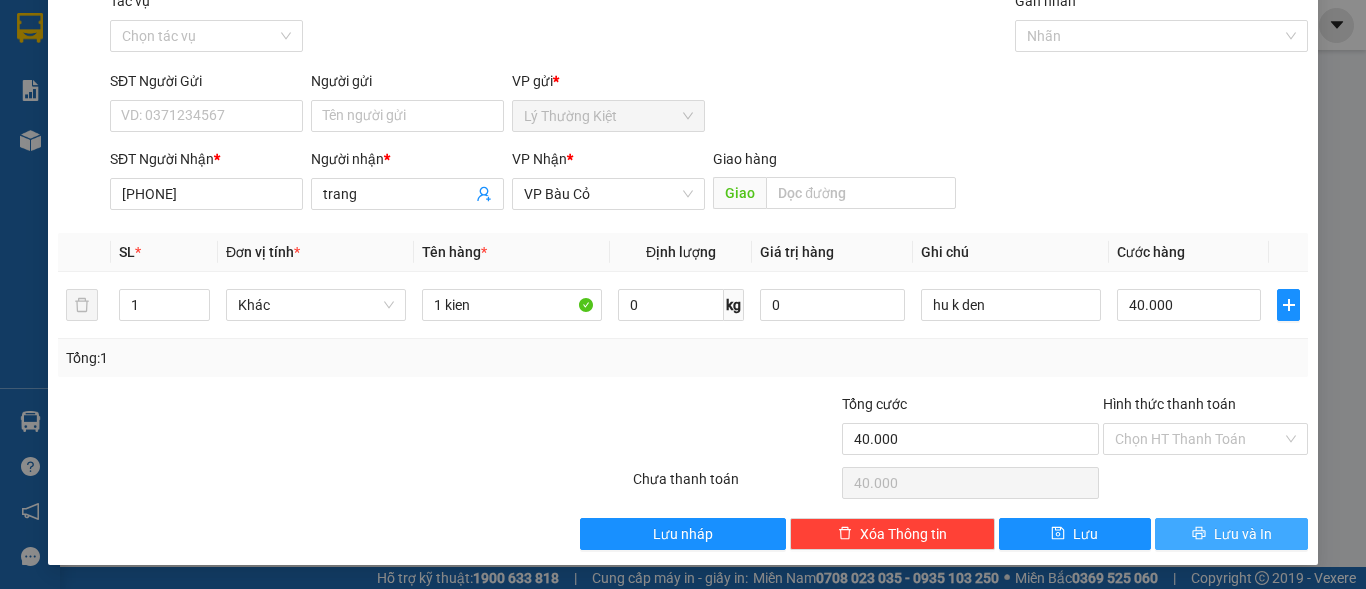 drag, startPoint x: 1182, startPoint y: 548, endPoint x: 1182, endPoint y: 523, distance: 25 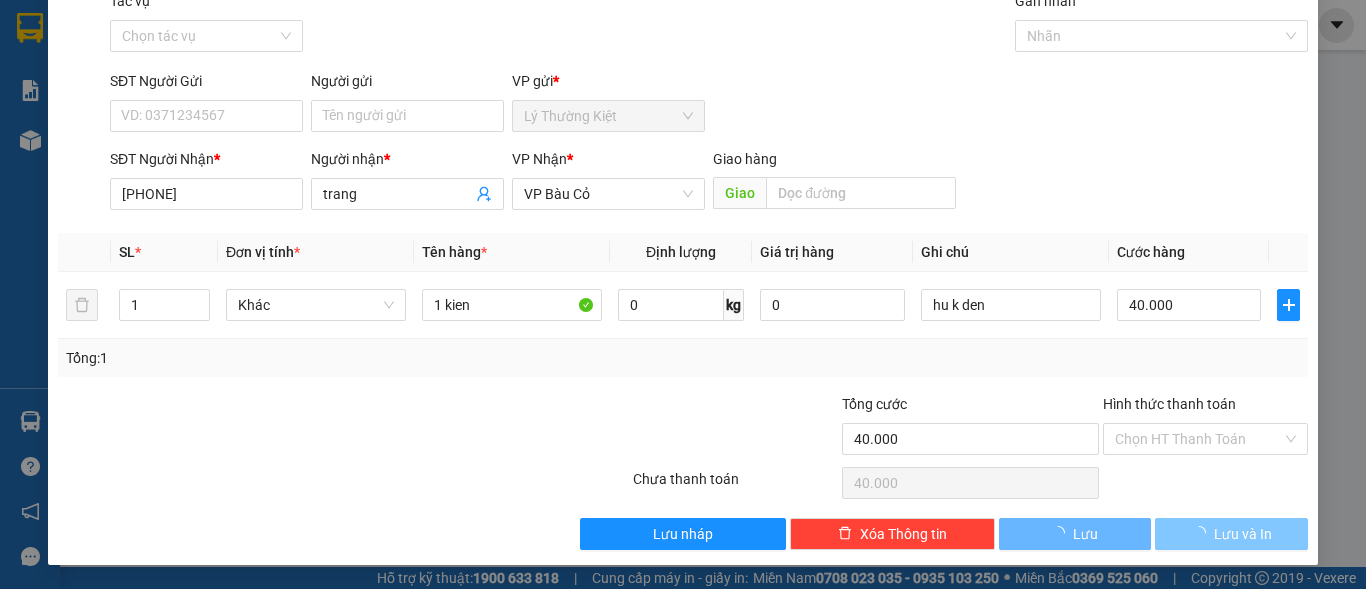 click on "Lưu và In" at bounding box center (1231, 534) 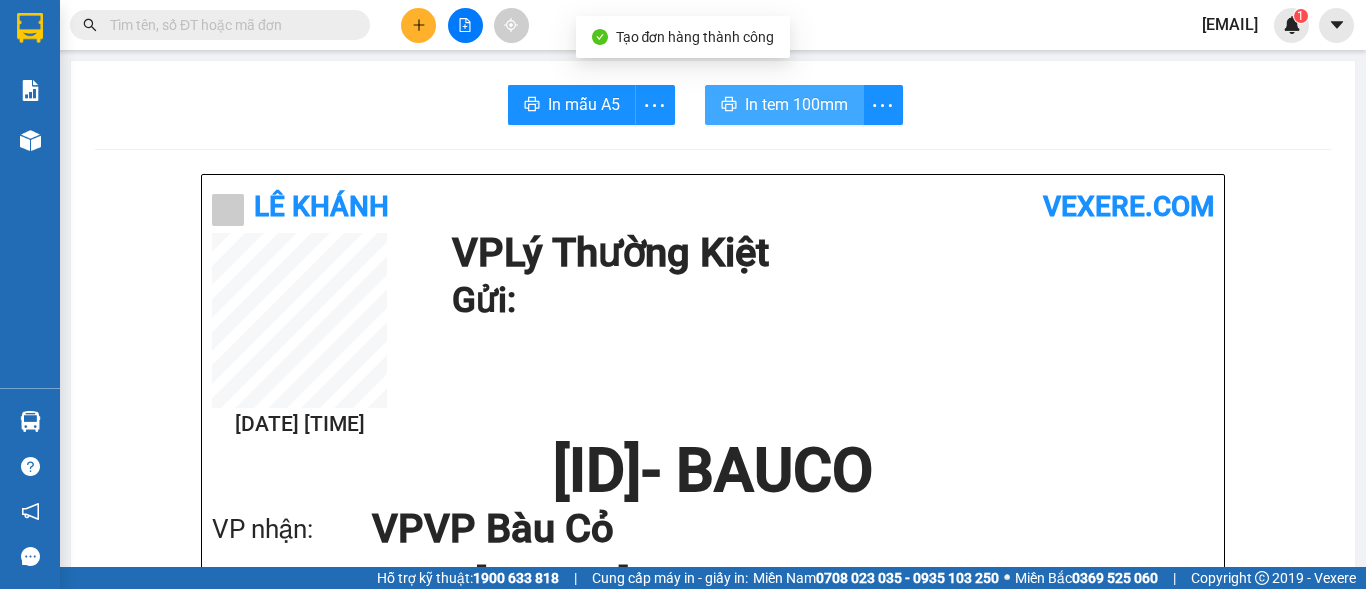 click on "In tem 100mm" at bounding box center (796, 104) 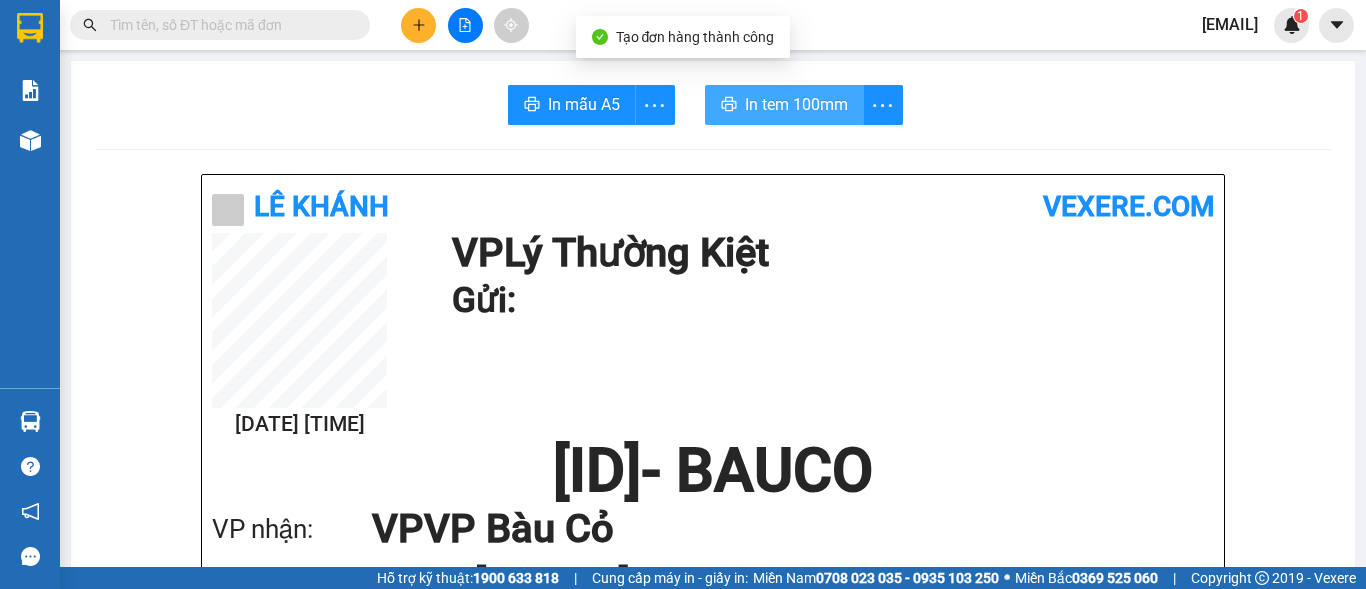 scroll, scrollTop: 0, scrollLeft: 0, axis: both 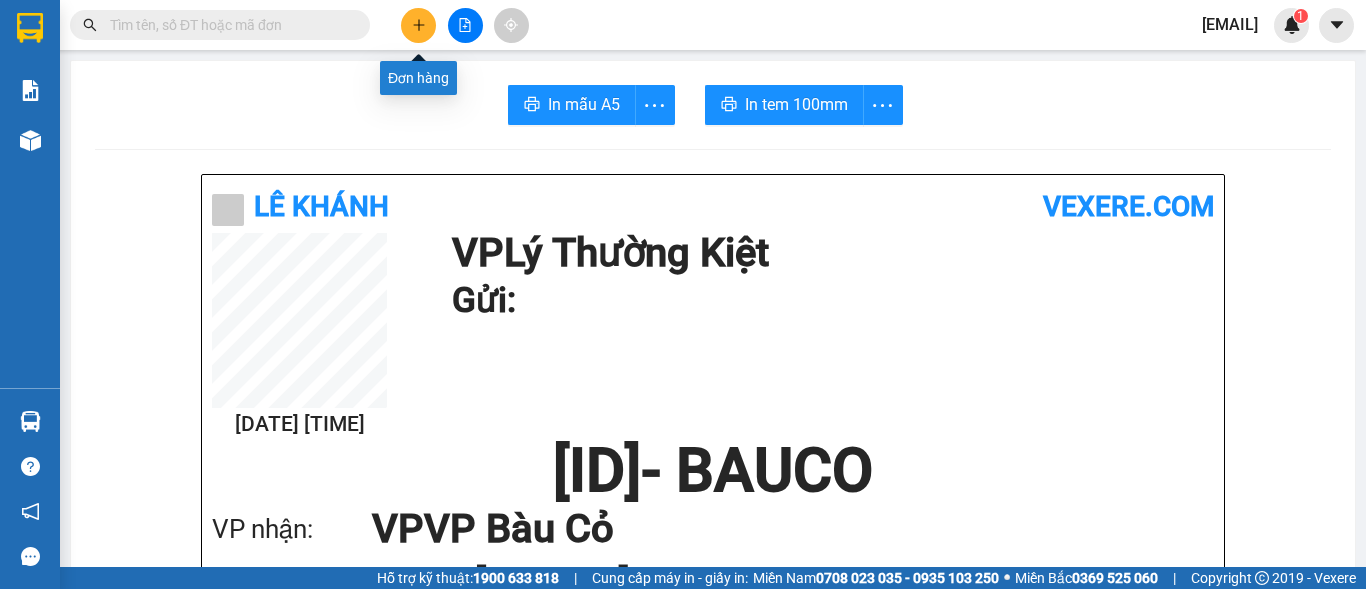 click at bounding box center (418, 25) 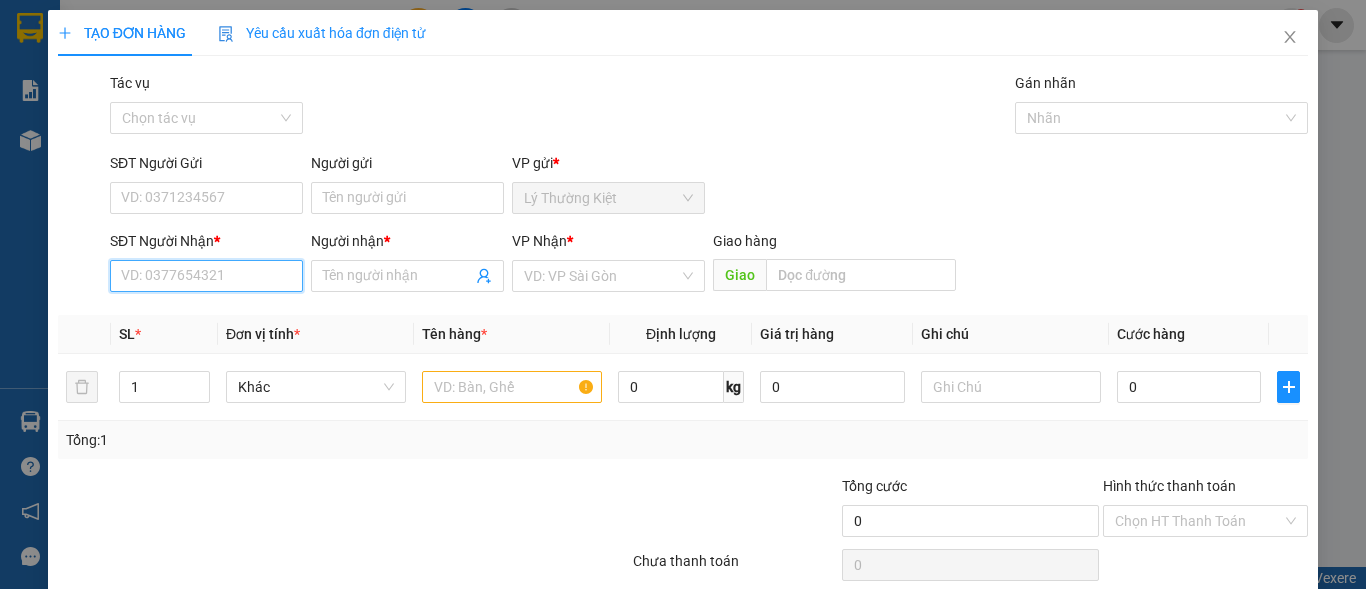 click on "SĐT Người Nhận  *" at bounding box center [206, 276] 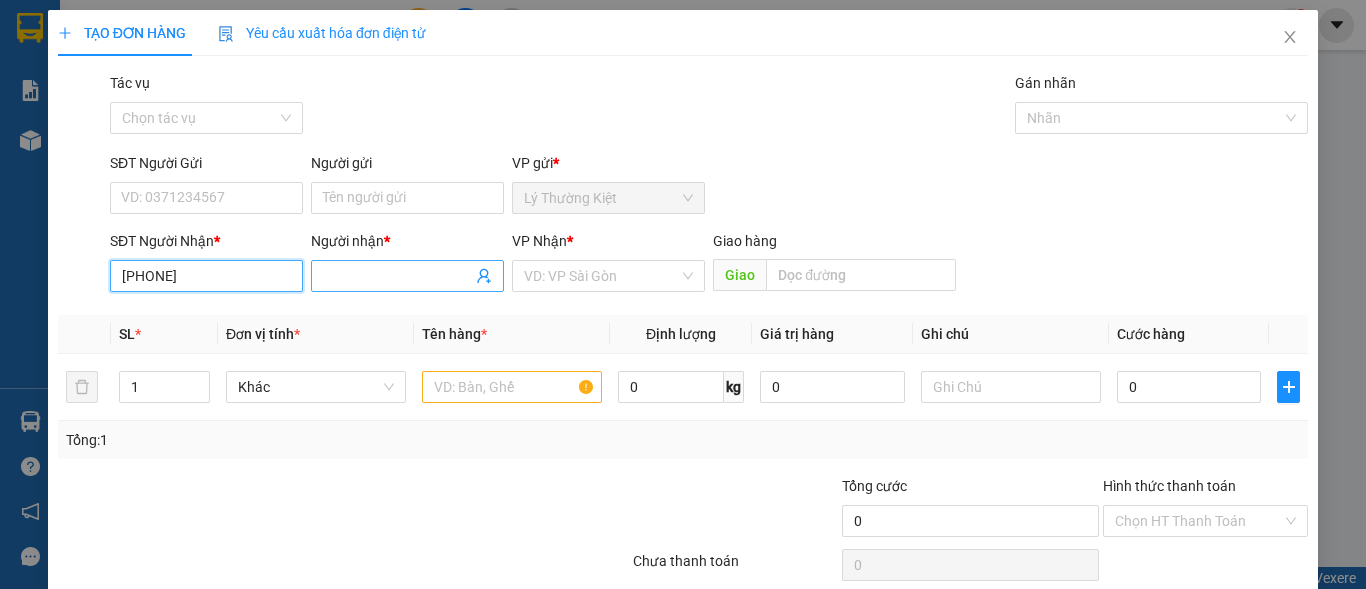 type on "[PHONE]" 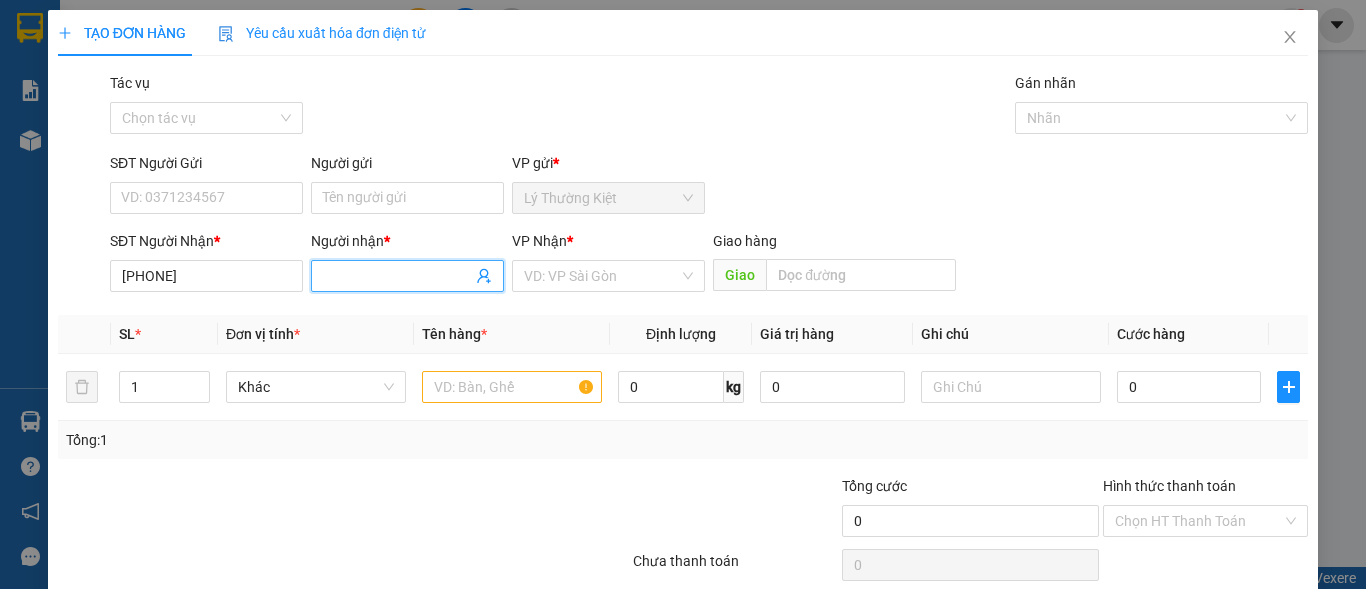 click on "Người nhận  *" at bounding box center [397, 276] 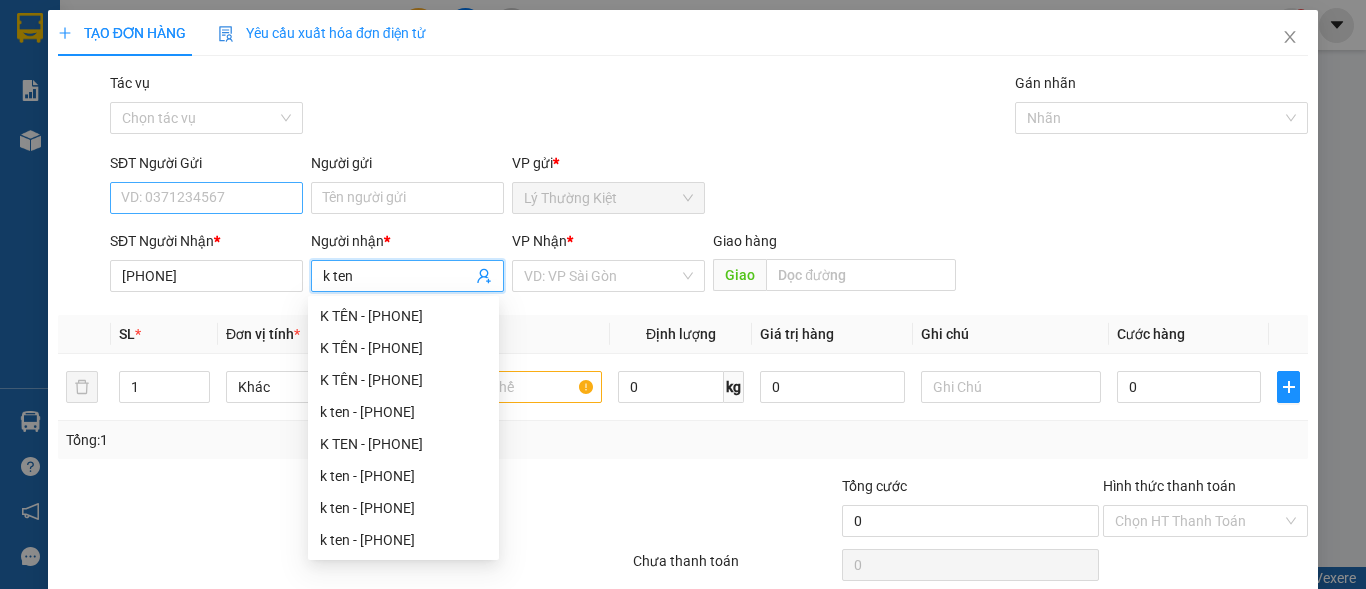 type on "k ten" 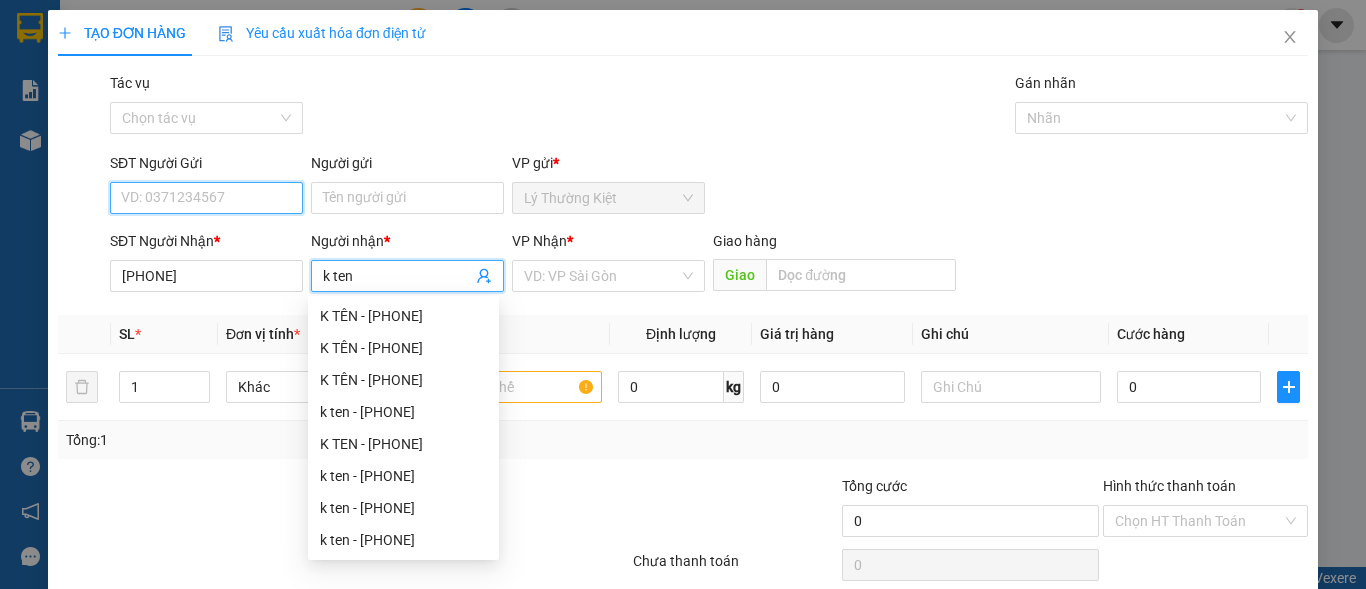click on "SĐT Người Gửi" at bounding box center [206, 198] 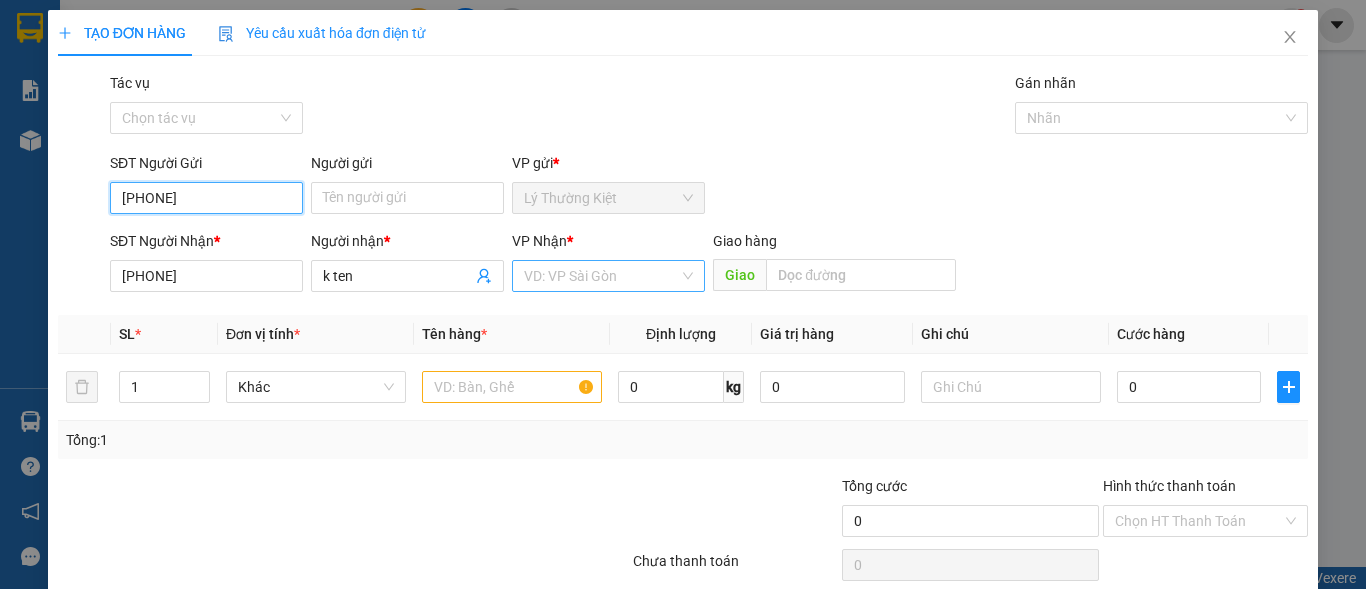 type on "[PHONE]" 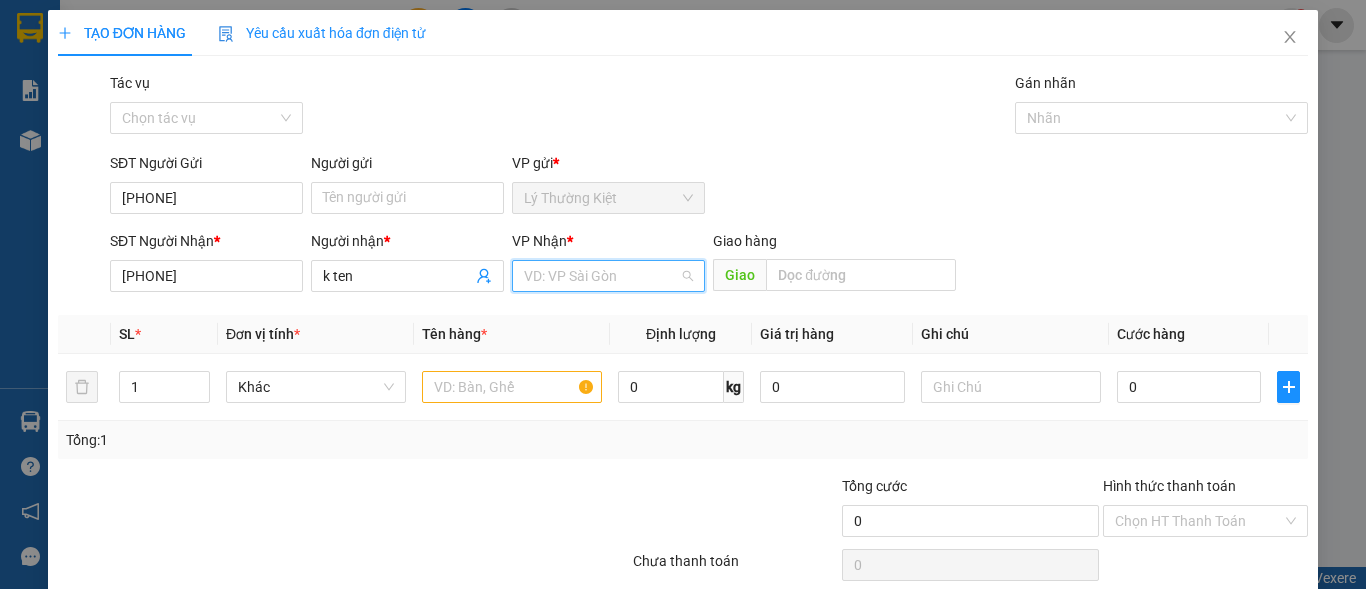click at bounding box center (601, 276) 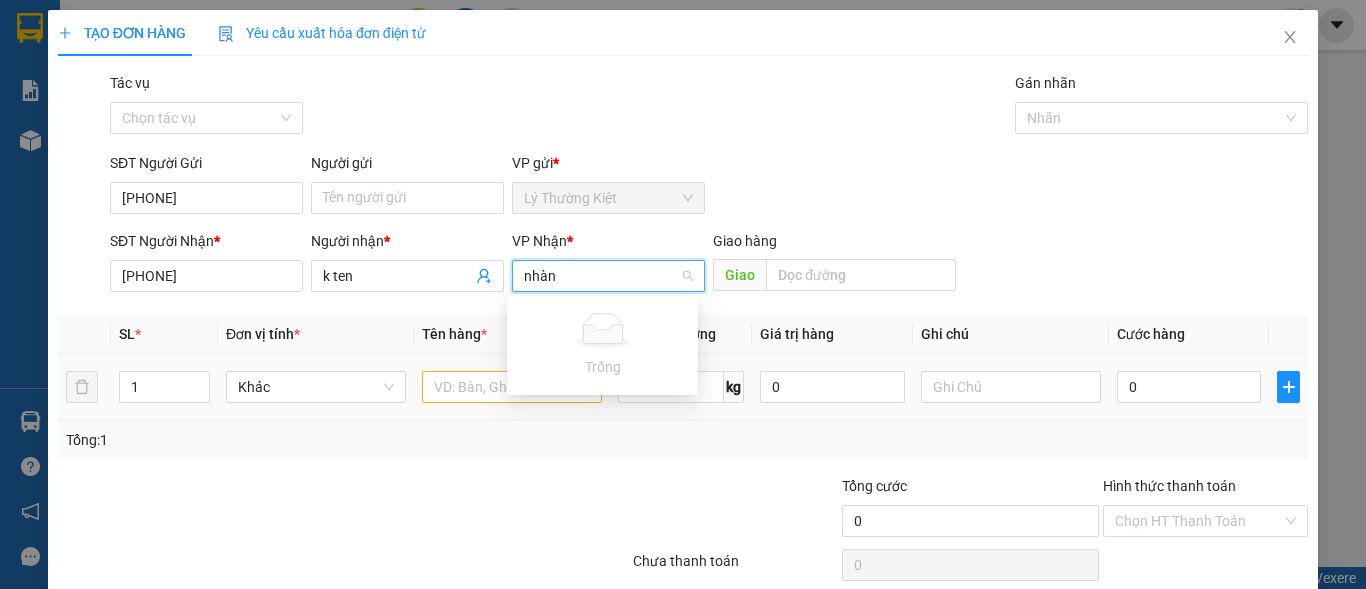 type on "nhàn" 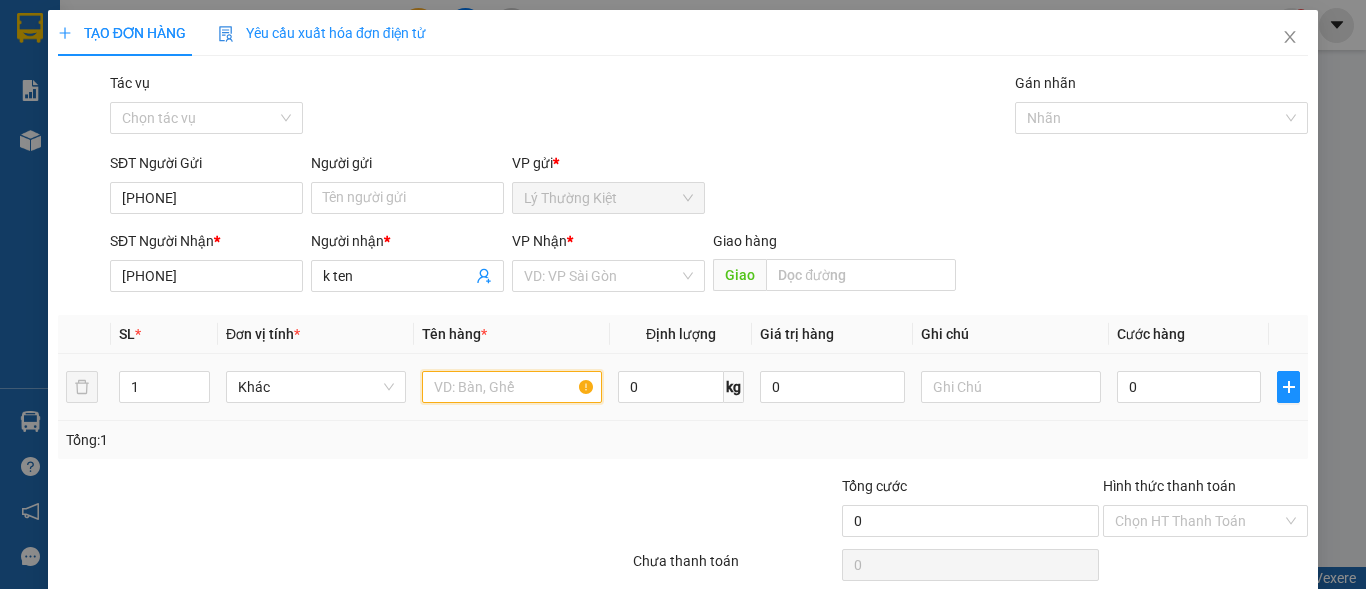 click at bounding box center (512, 387) 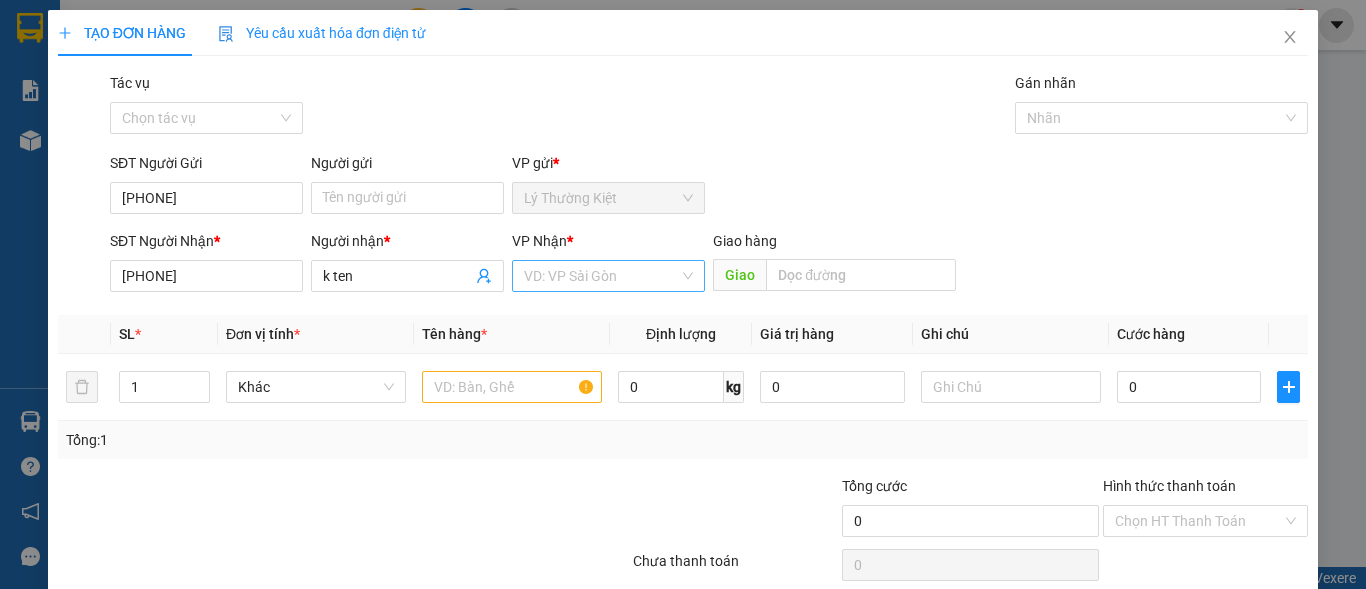 click at bounding box center [601, 276] 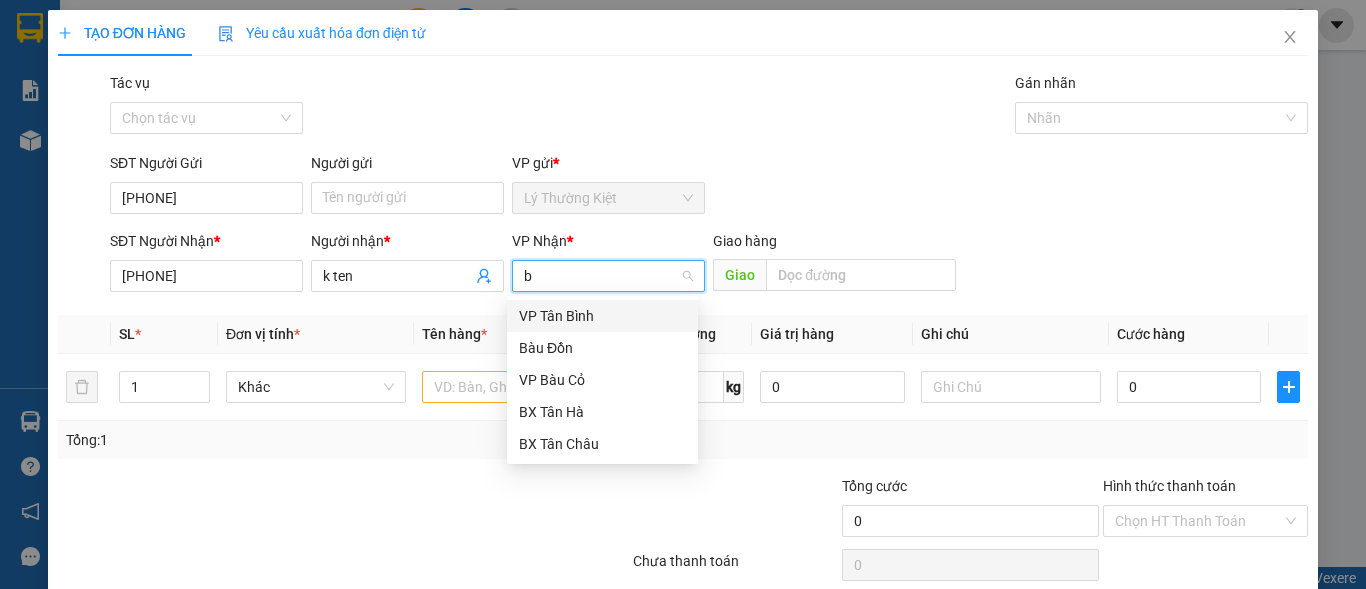 type on "ba" 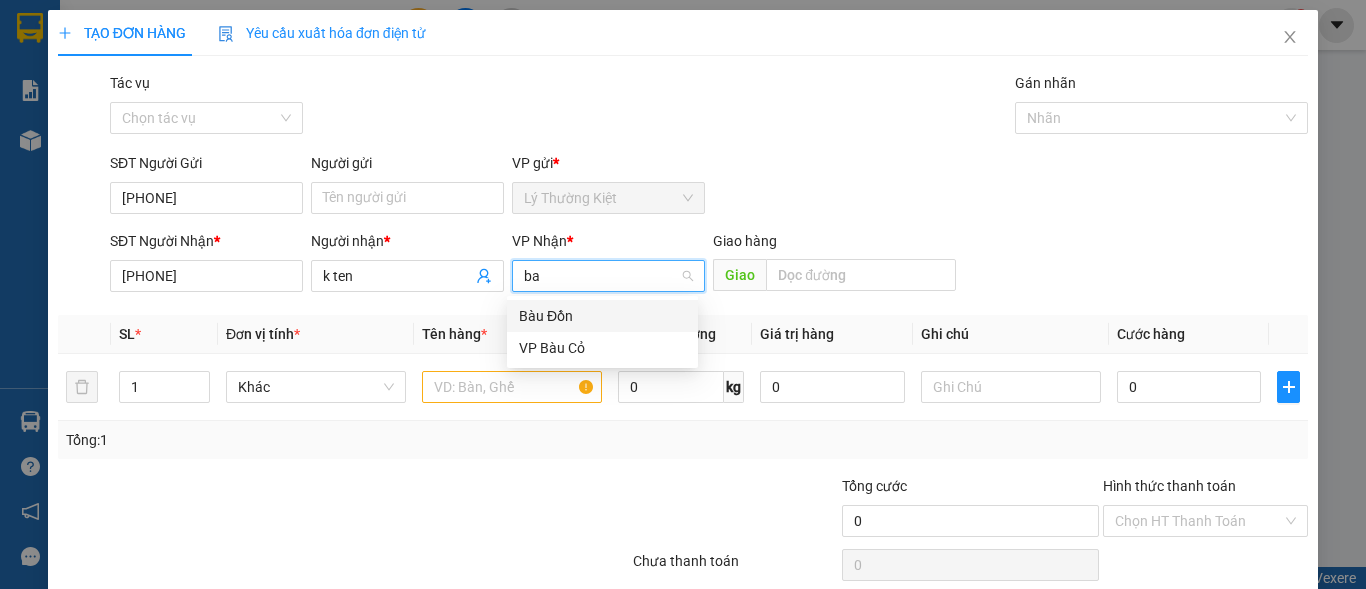 click on "Bàu Đồn" at bounding box center (602, 316) 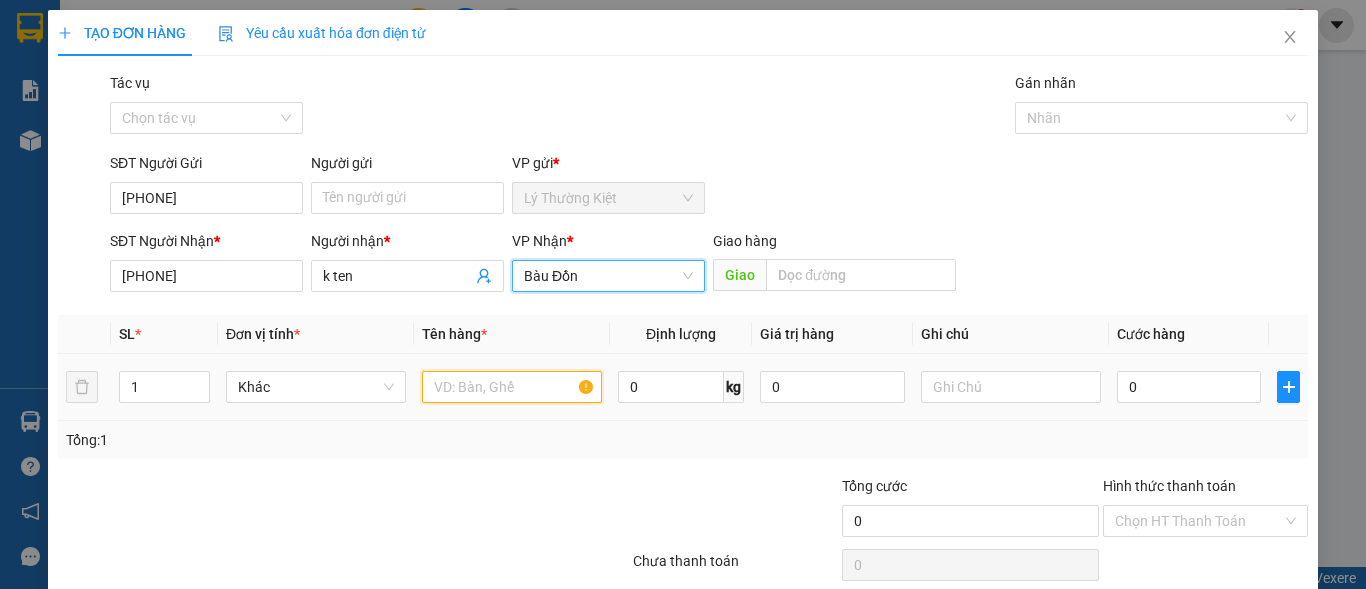 click at bounding box center (512, 387) 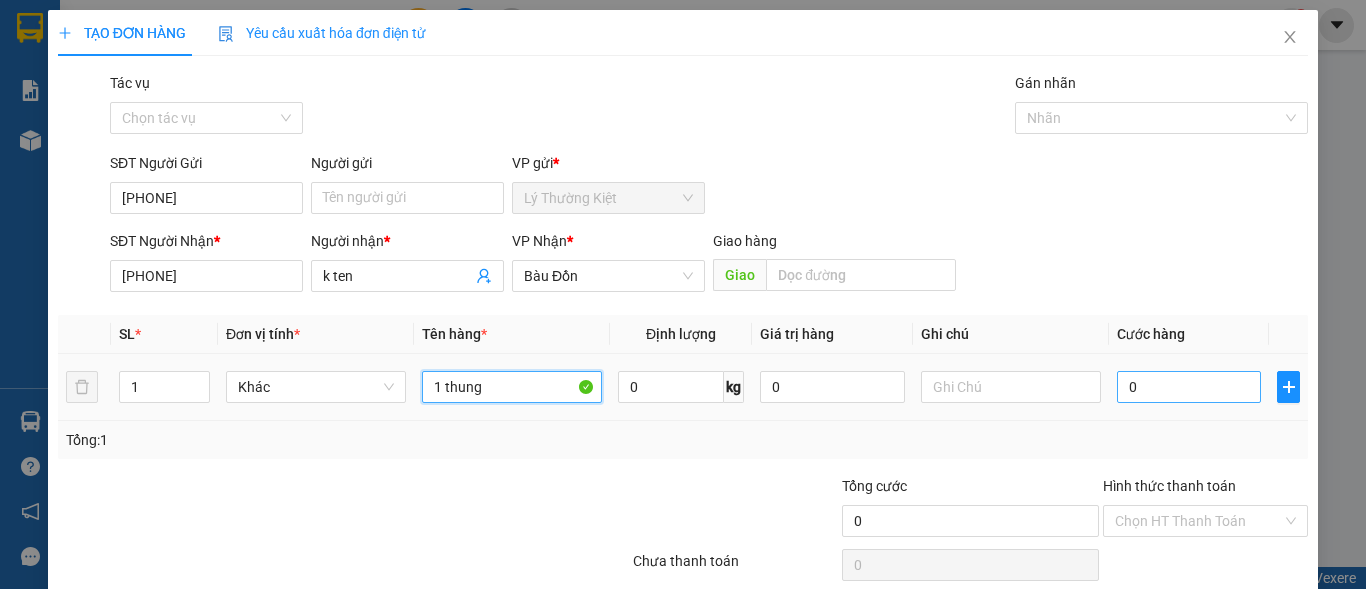 type on "1 thung" 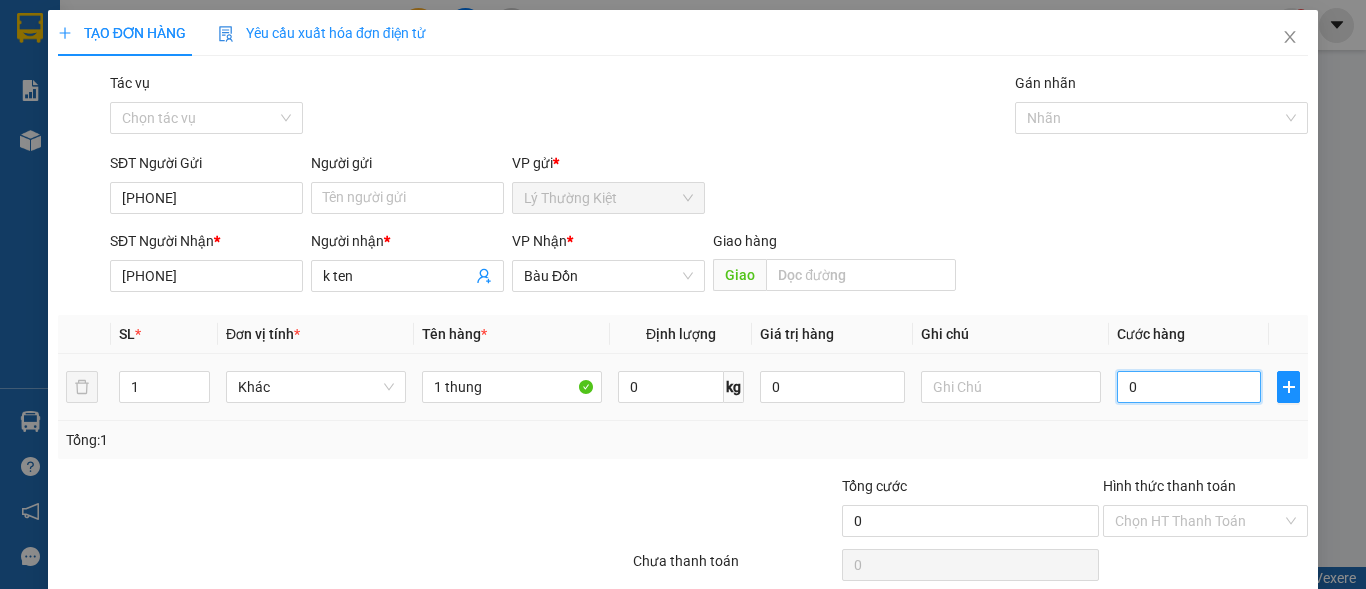 click on "0" at bounding box center [1189, 387] 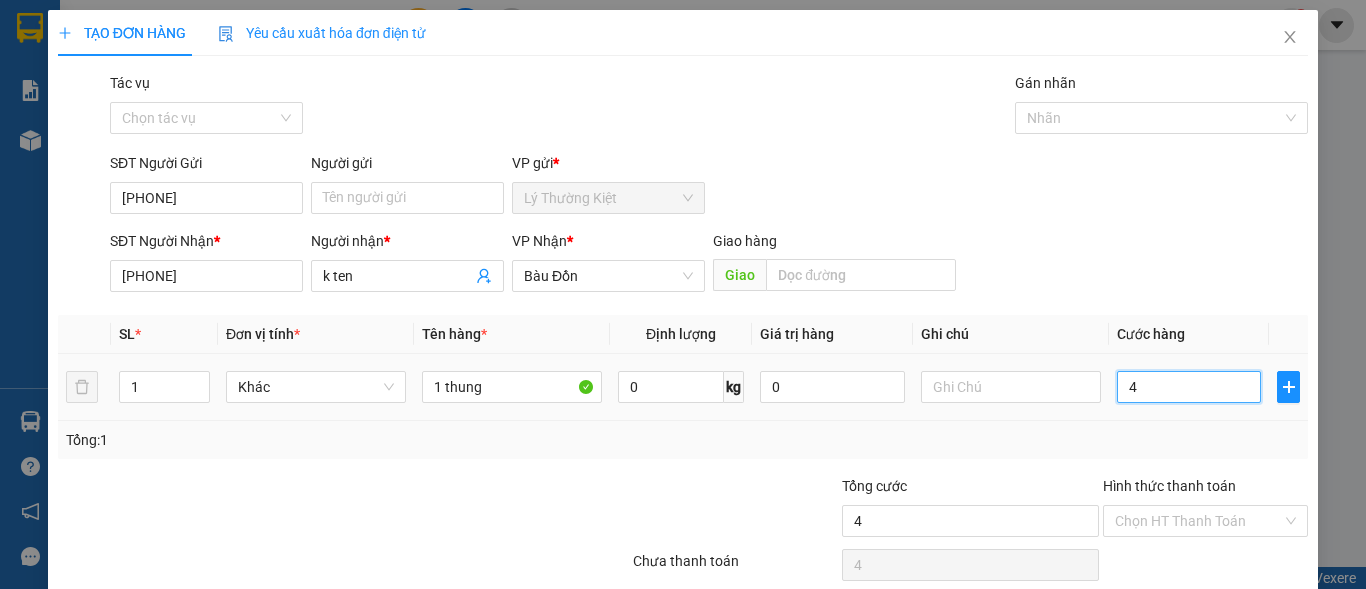 type on "40" 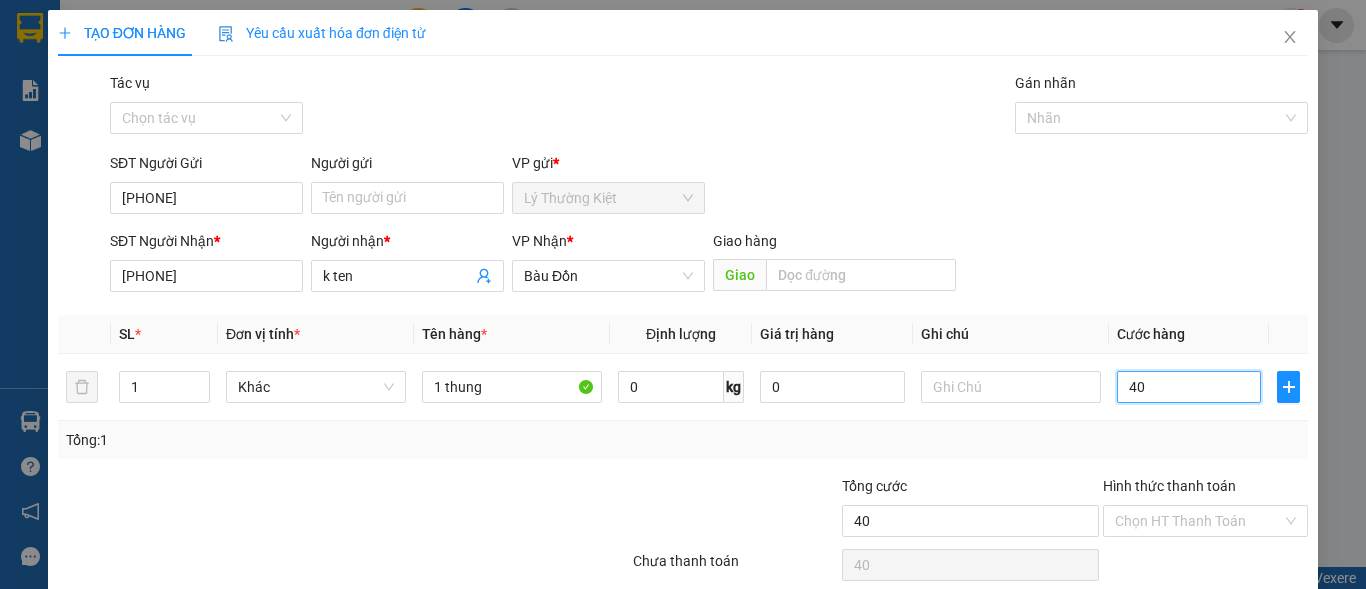 scroll, scrollTop: 82, scrollLeft: 0, axis: vertical 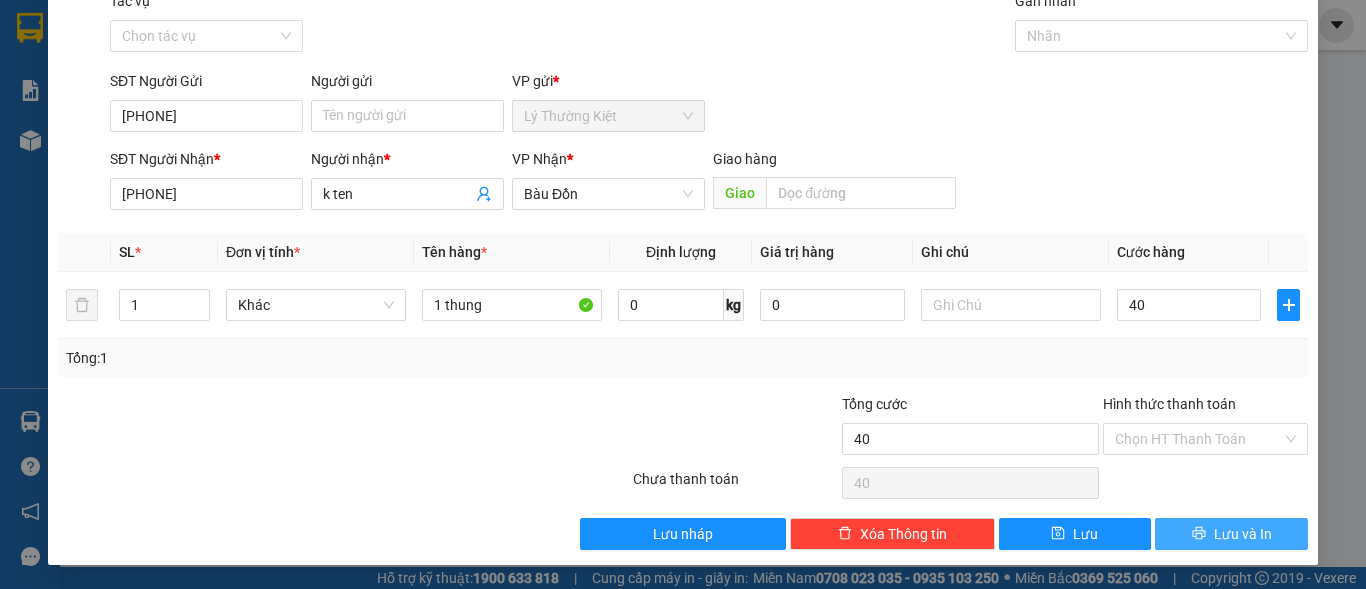 type on "40.000" 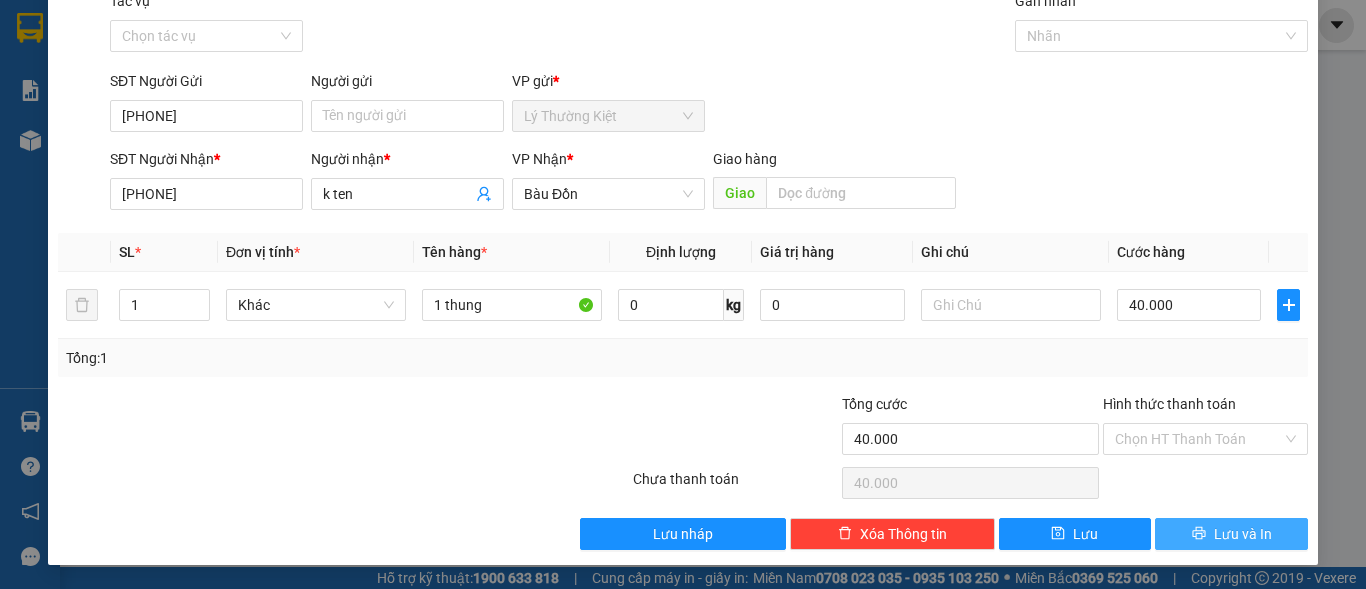 click on "Lưu và In" at bounding box center (1231, 534) 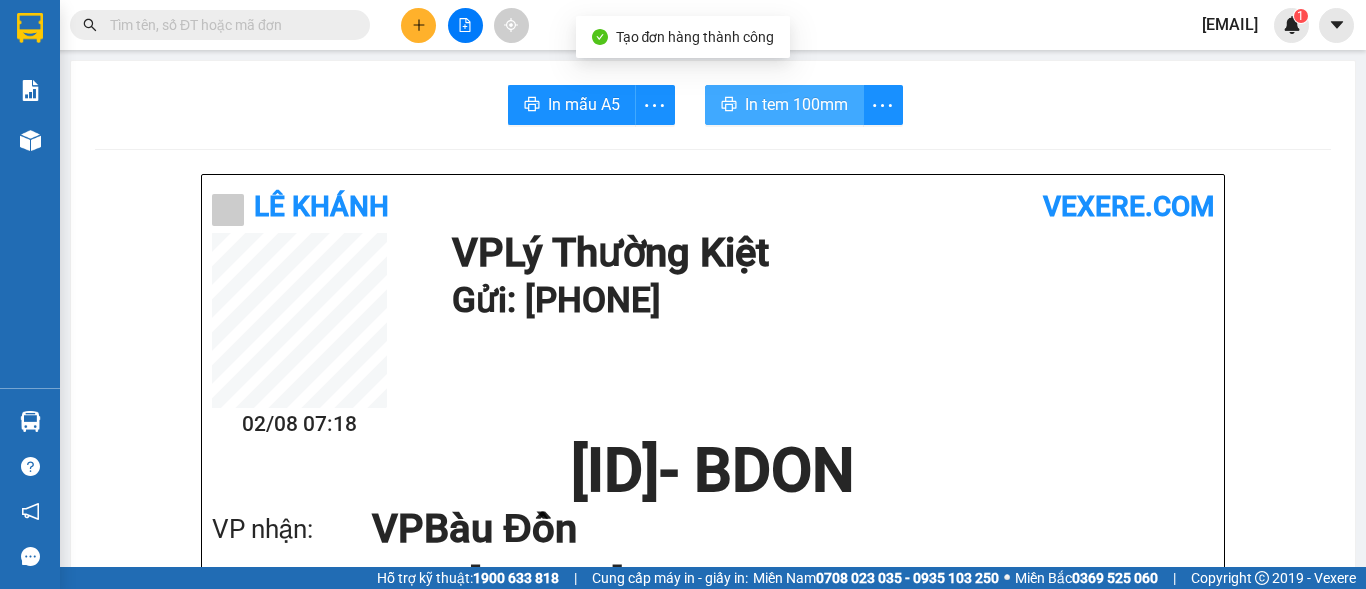 click on "In tem 100mm" at bounding box center (796, 104) 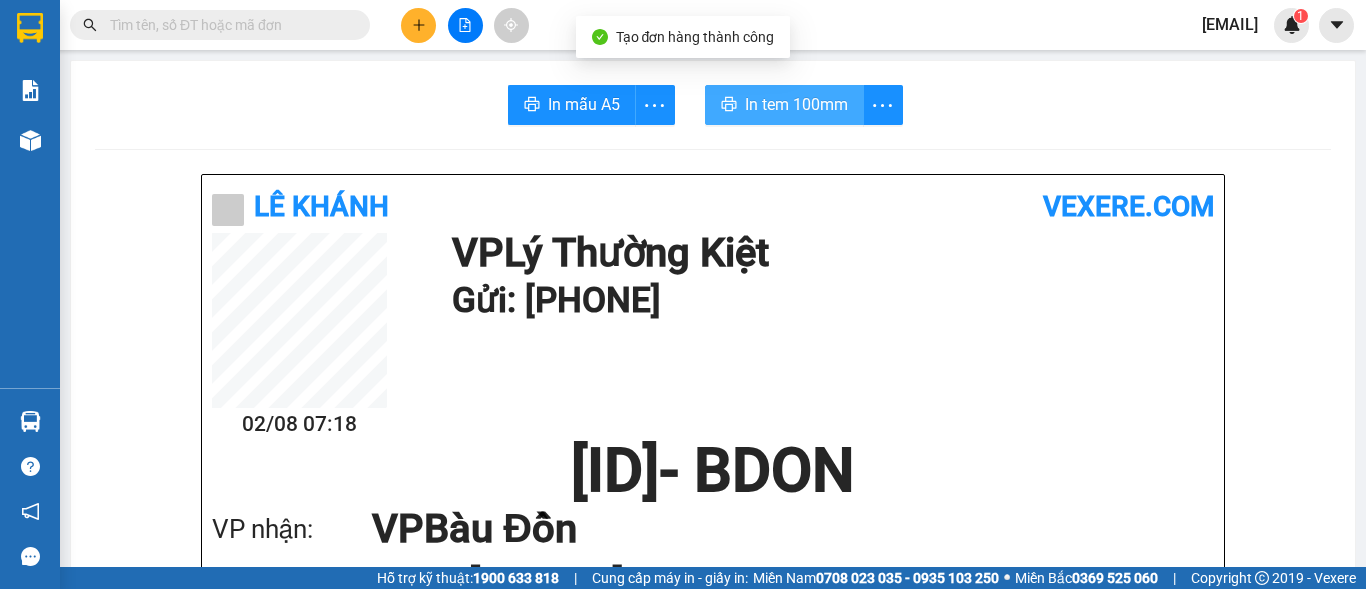 scroll, scrollTop: 0, scrollLeft: 0, axis: both 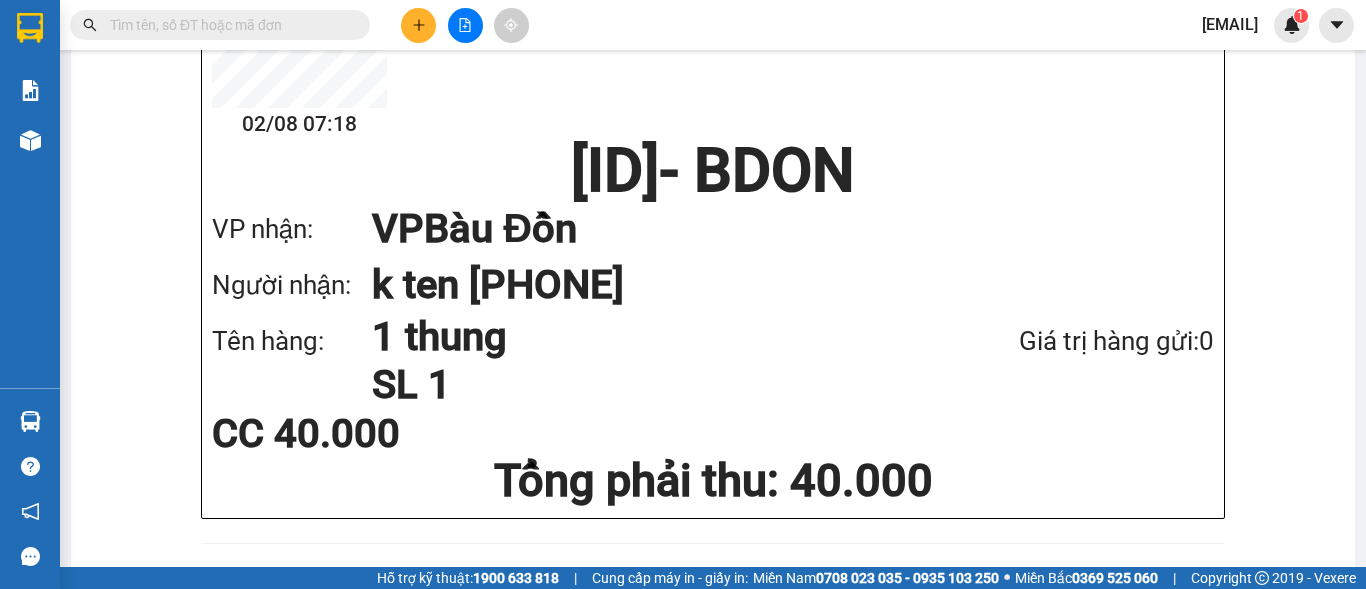 click on "SL 1" at bounding box center (642, 385) 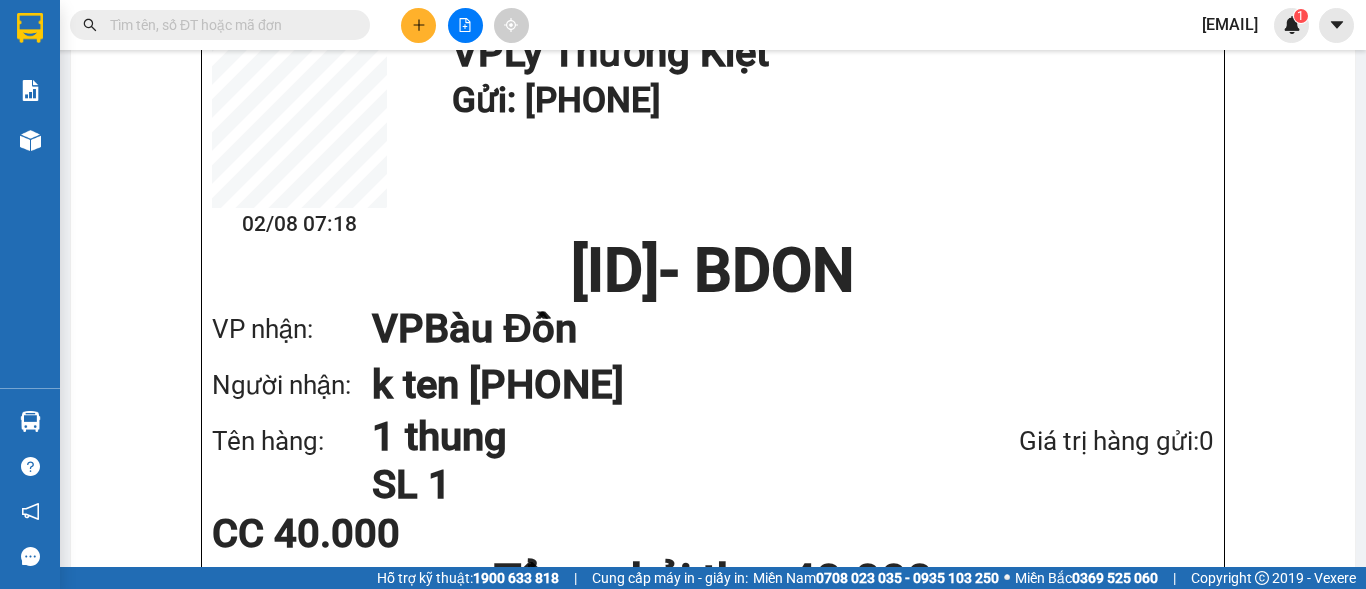 scroll, scrollTop: 300, scrollLeft: 0, axis: vertical 